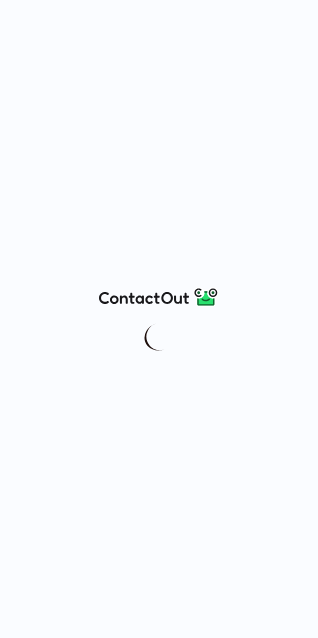 scroll, scrollTop: 0, scrollLeft: 0, axis: both 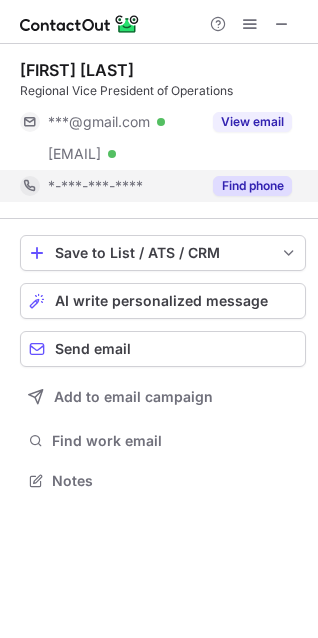 click on "Find phone" at bounding box center (252, 186) 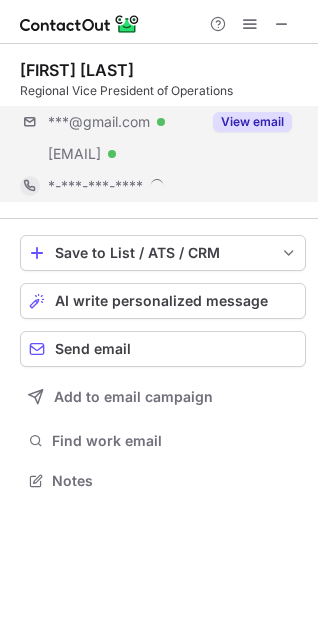 scroll, scrollTop: 10, scrollLeft: 10, axis: both 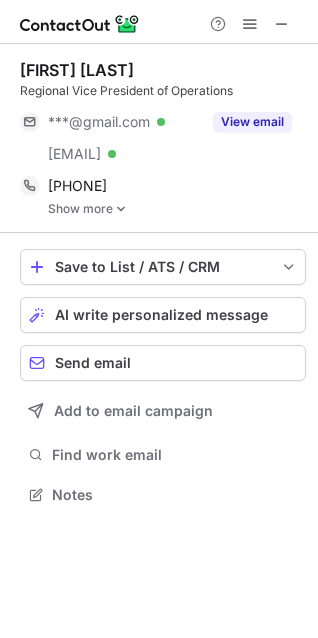 click at bounding box center (121, 209) 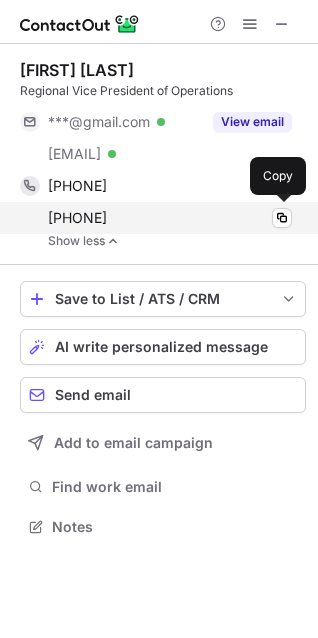 scroll, scrollTop: 10, scrollLeft: 10, axis: both 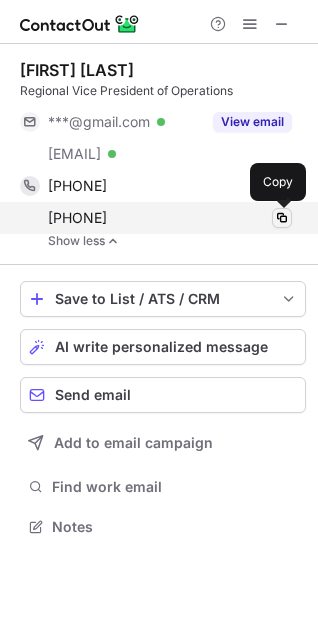 click at bounding box center (282, 218) 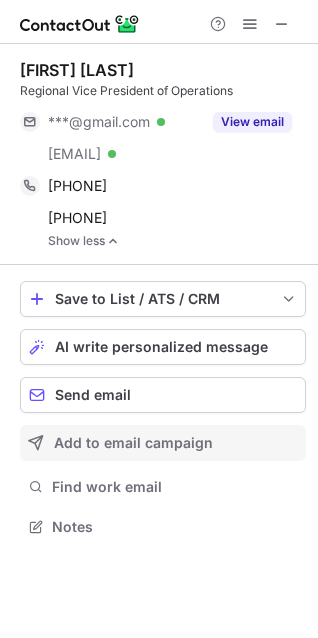 type 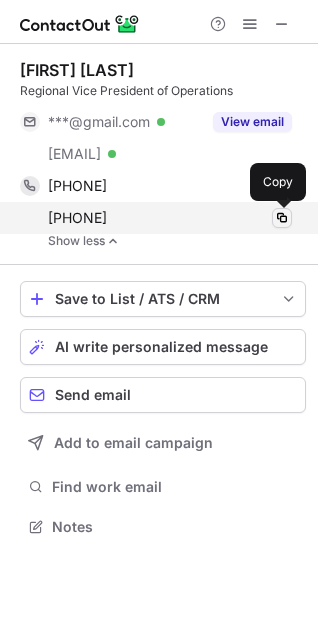 click at bounding box center (282, 218) 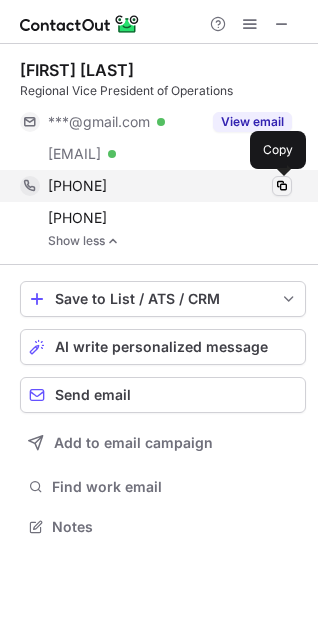 click at bounding box center (282, 186) 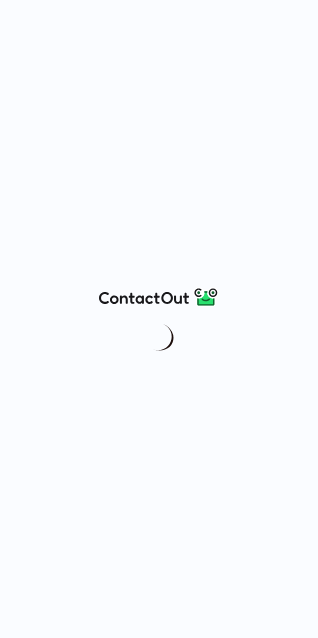 scroll, scrollTop: 0, scrollLeft: 0, axis: both 